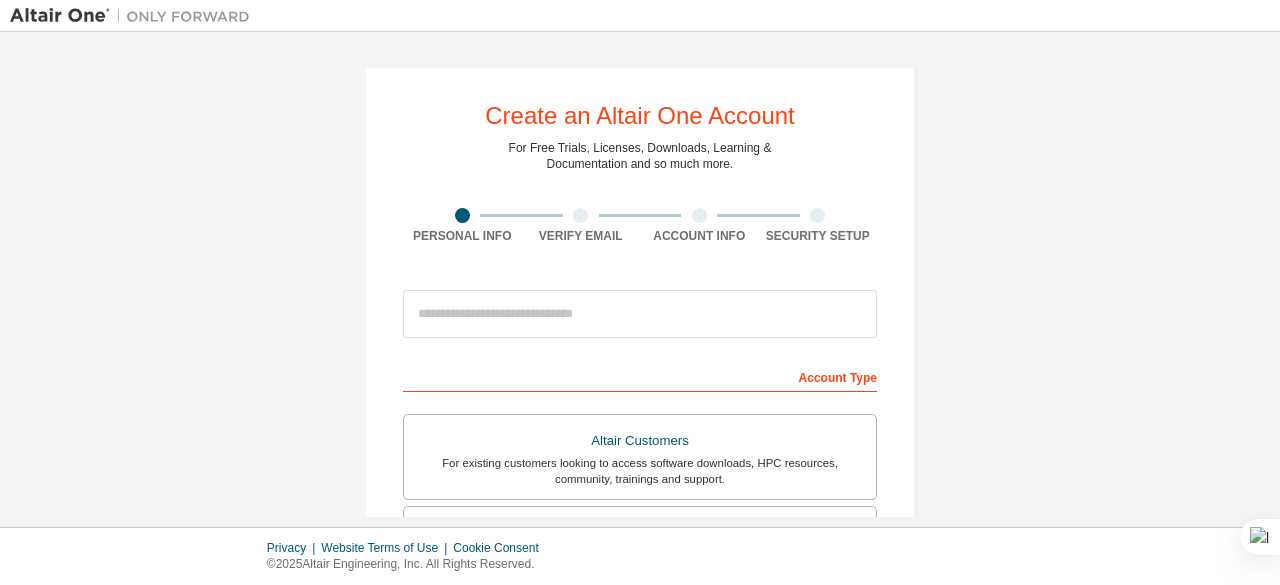 scroll, scrollTop: 0, scrollLeft: 0, axis: both 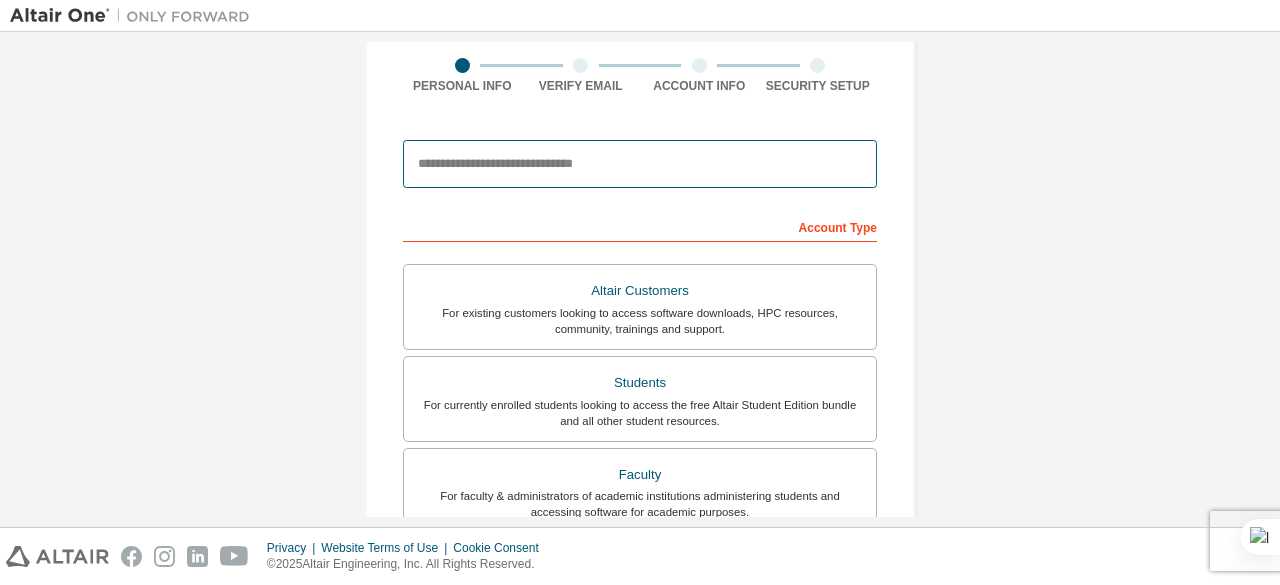 click at bounding box center (640, 164) 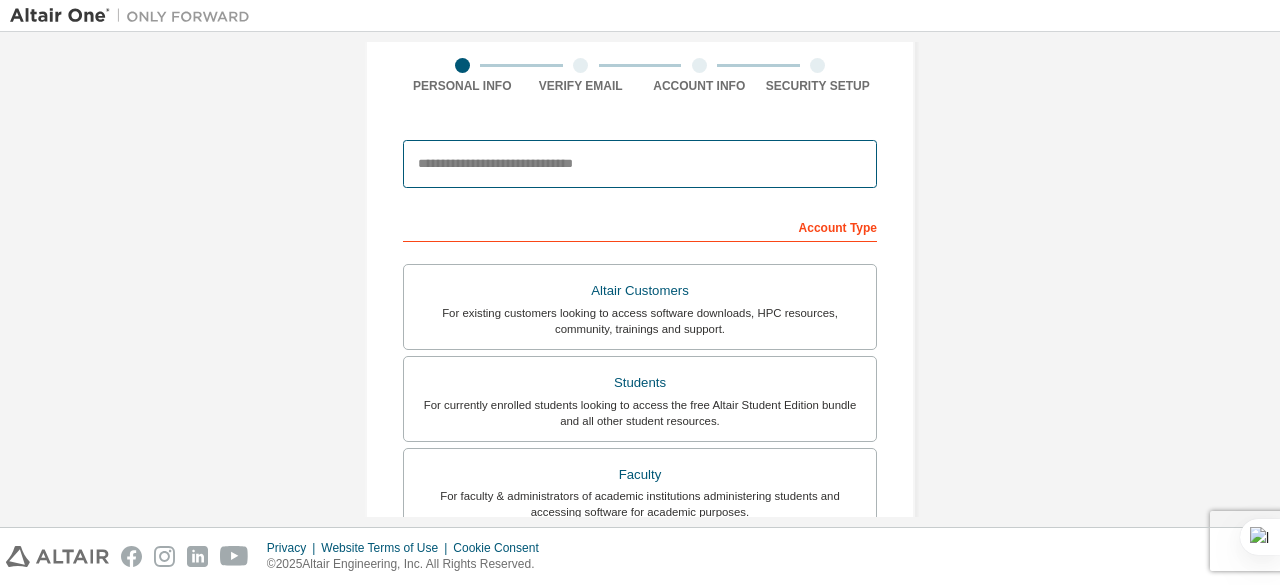 type on "**********" 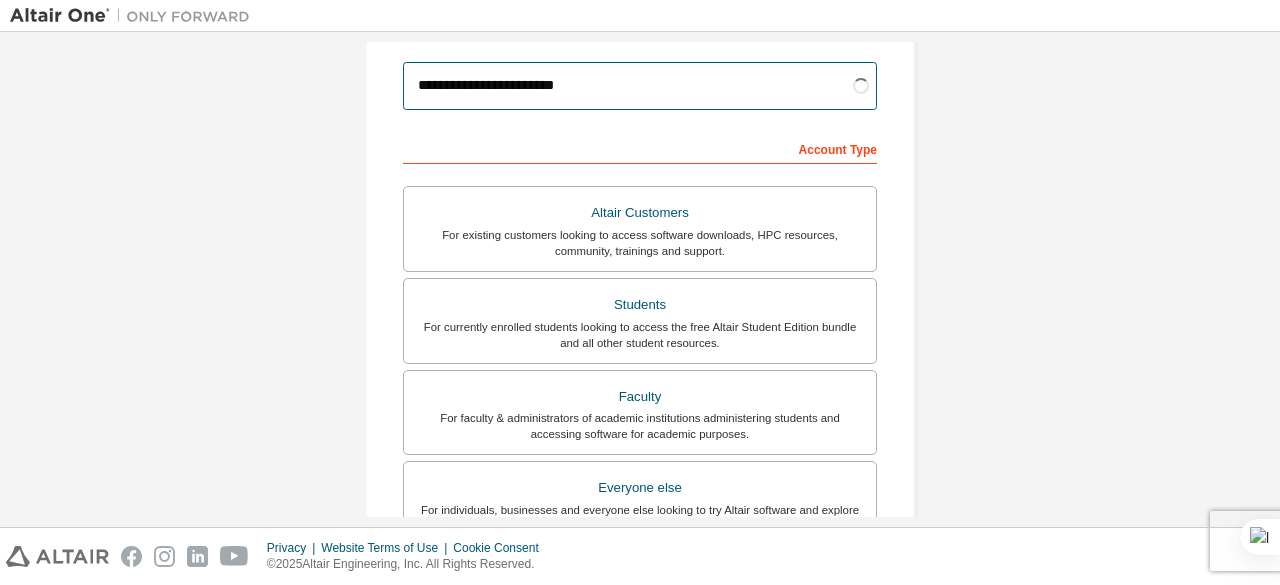 scroll, scrollTop: 231, scrollLeft: 0, axis: vertical 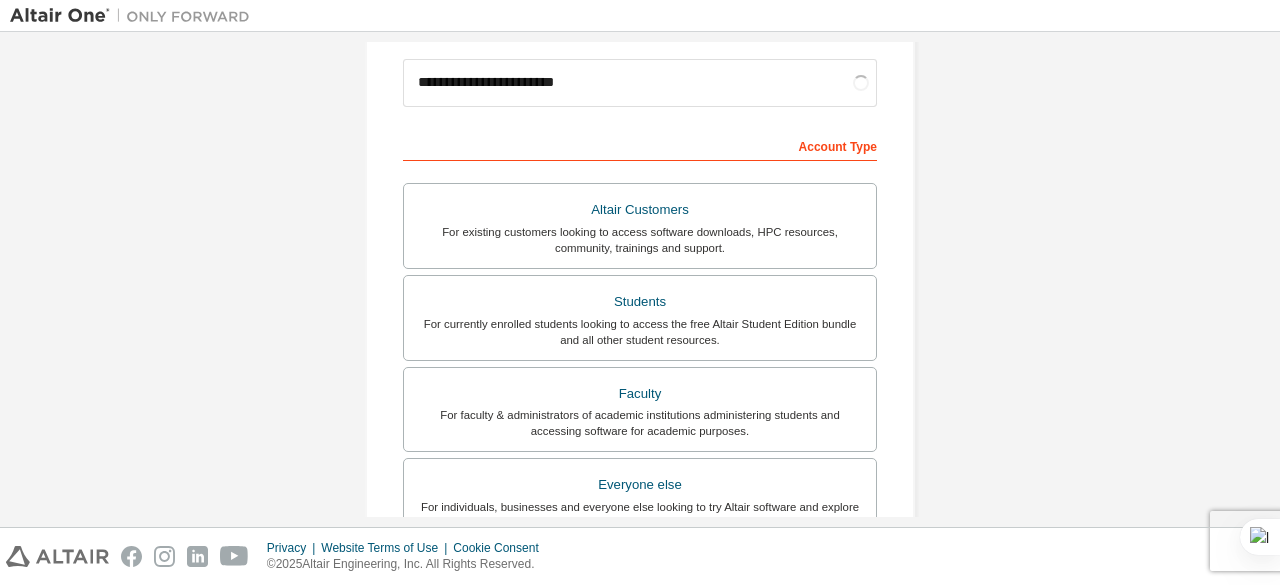 click on "Students" at bounding box center (640, 302) 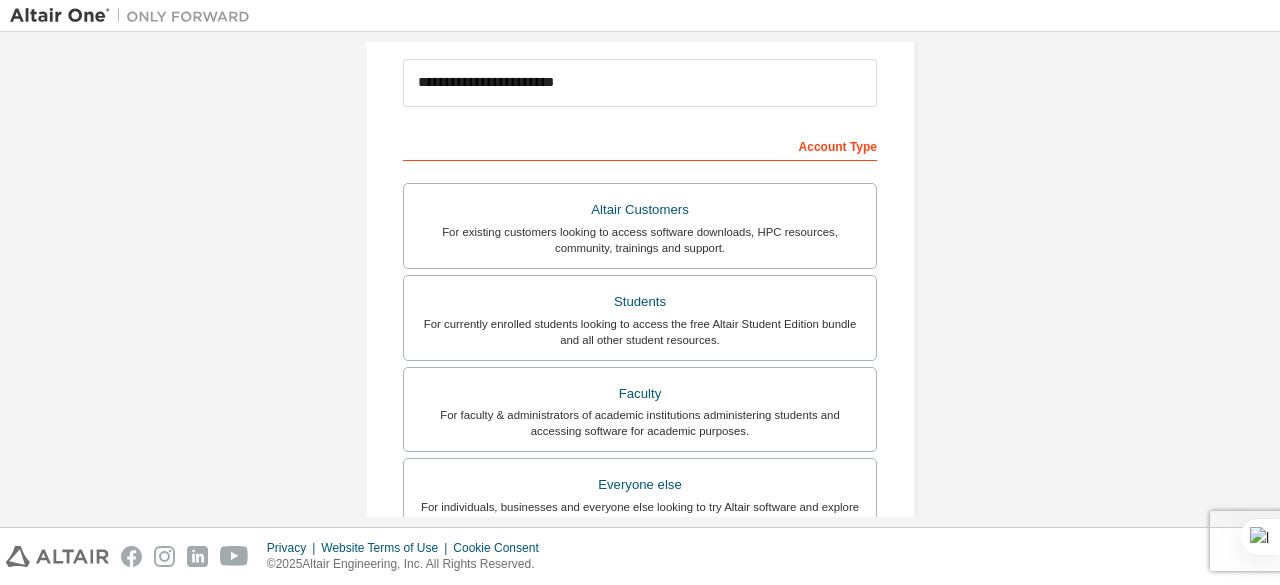 scroll, scrollTop: 0, scrollLeft: 0, axis: both 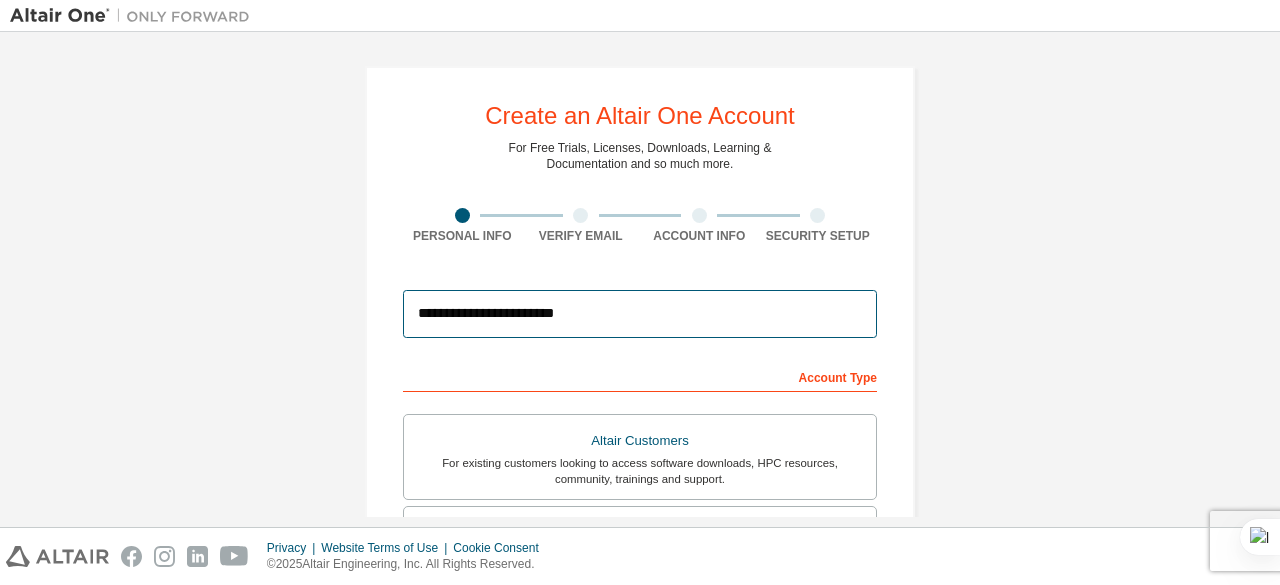 click on "**********" at bounding box center [640, 314] 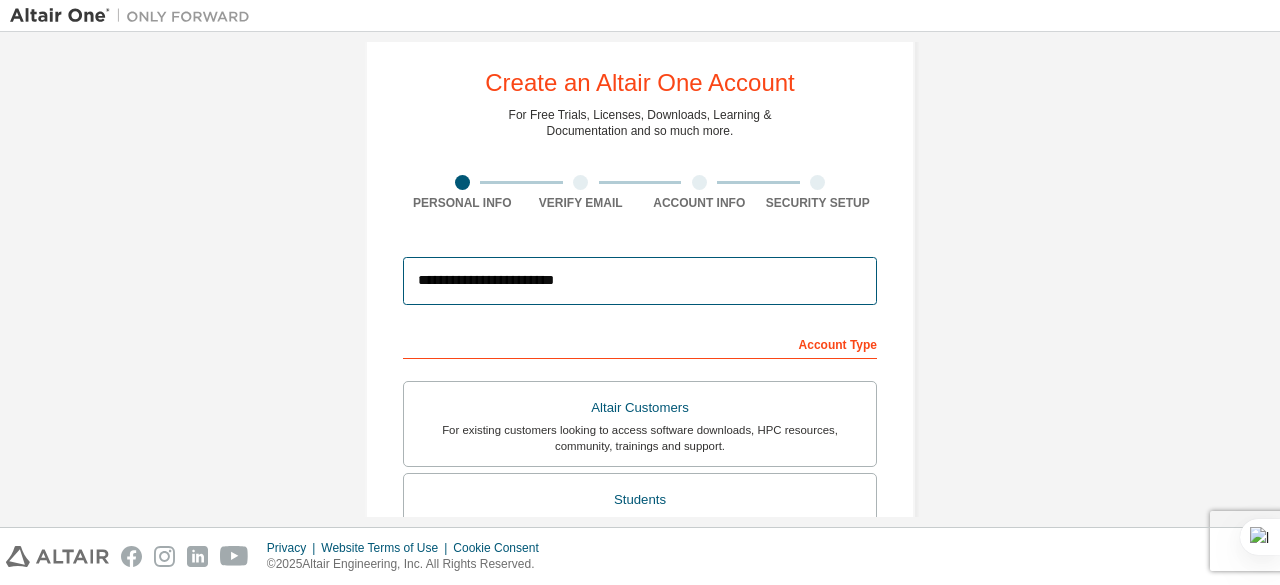 scroll, scrollTop: 0, scrollLeft: 0, axis: both 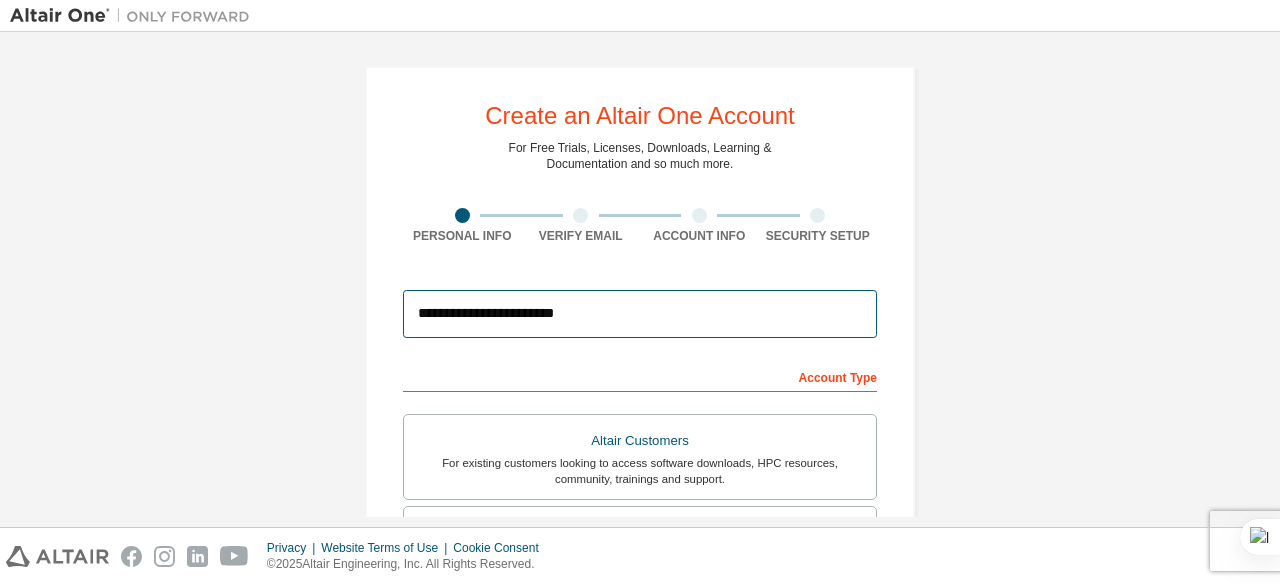 click on "**********" at bounding box center [640, 314] 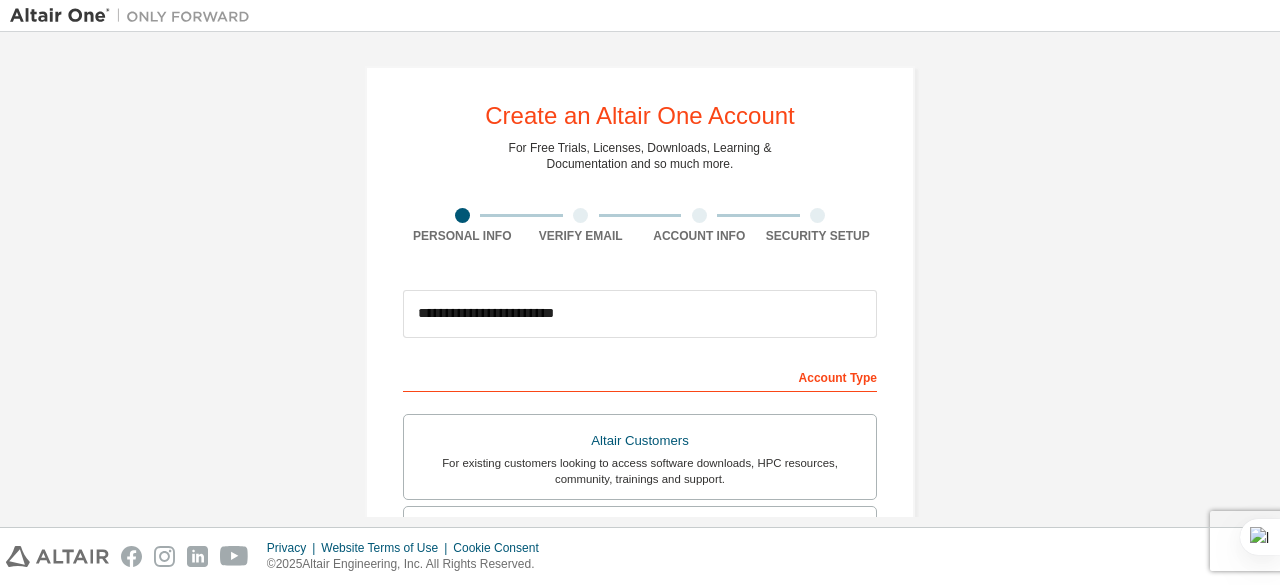 click on "**********" at bounding box center (640, 571) 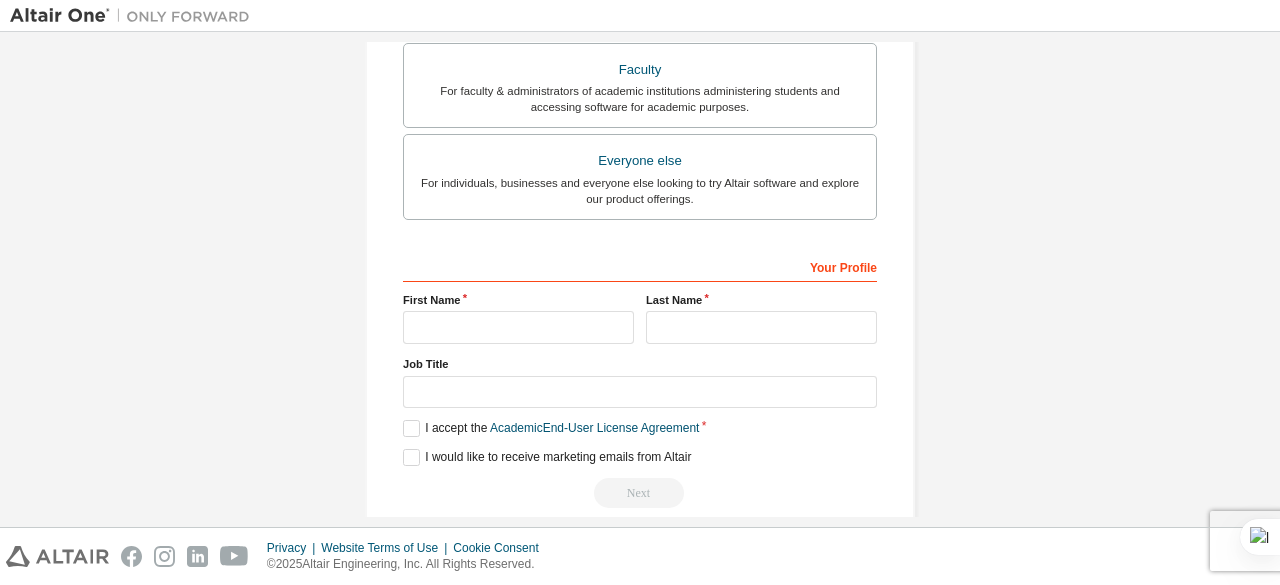 scroll, scrollTop: 578, scrollLeft: 0, axis: vertical 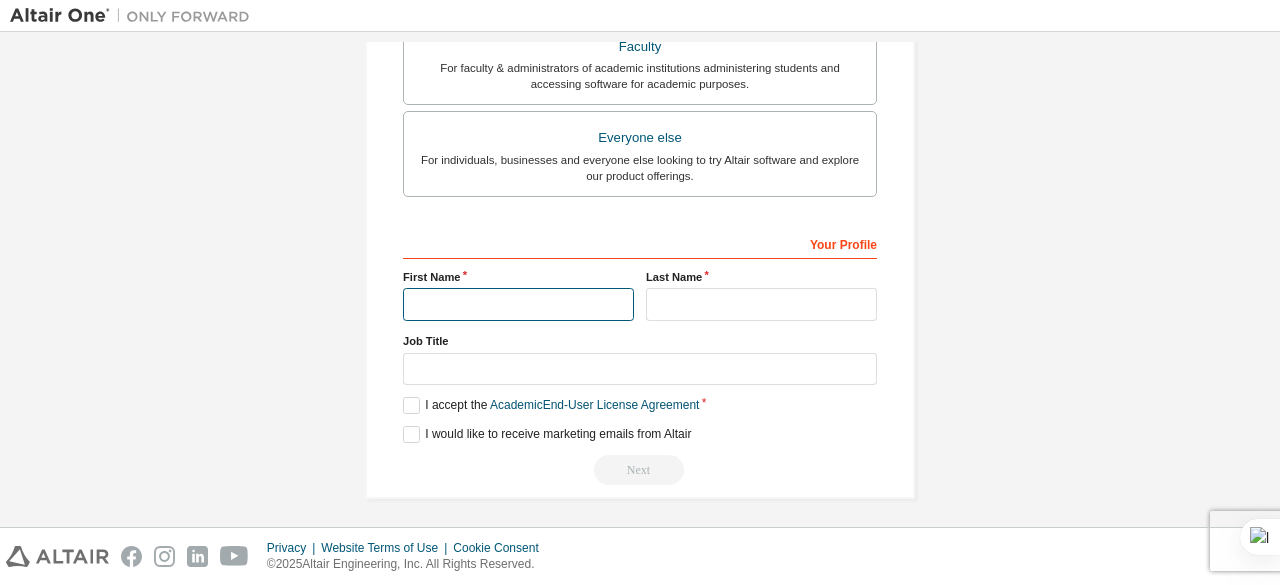 click at bounding box center [518, 304] 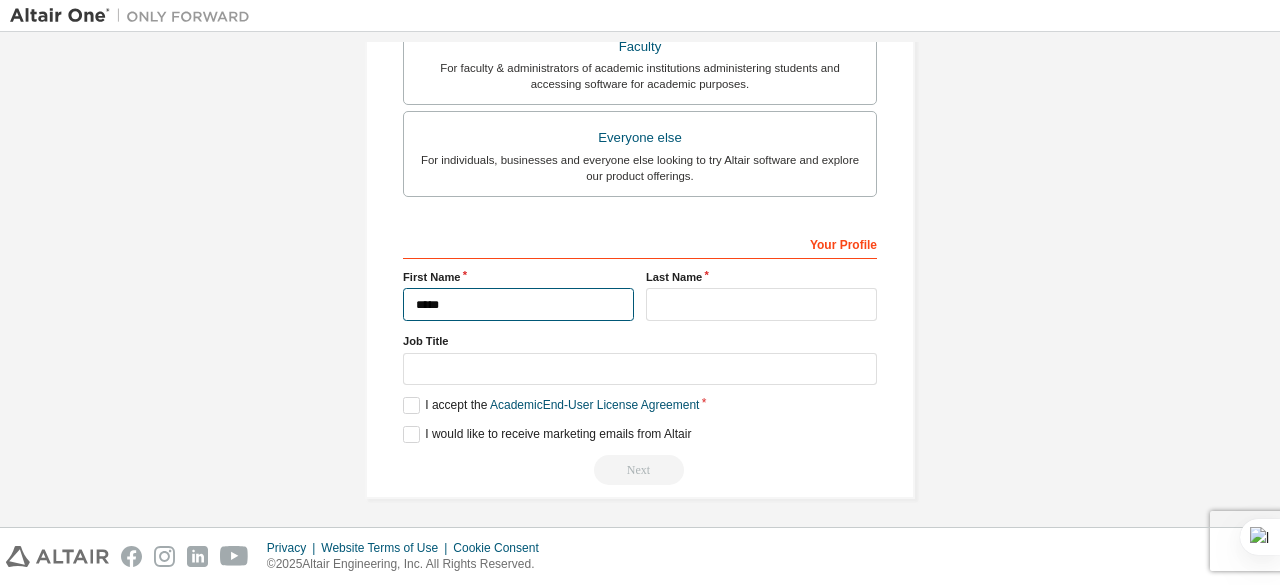 type on "****" 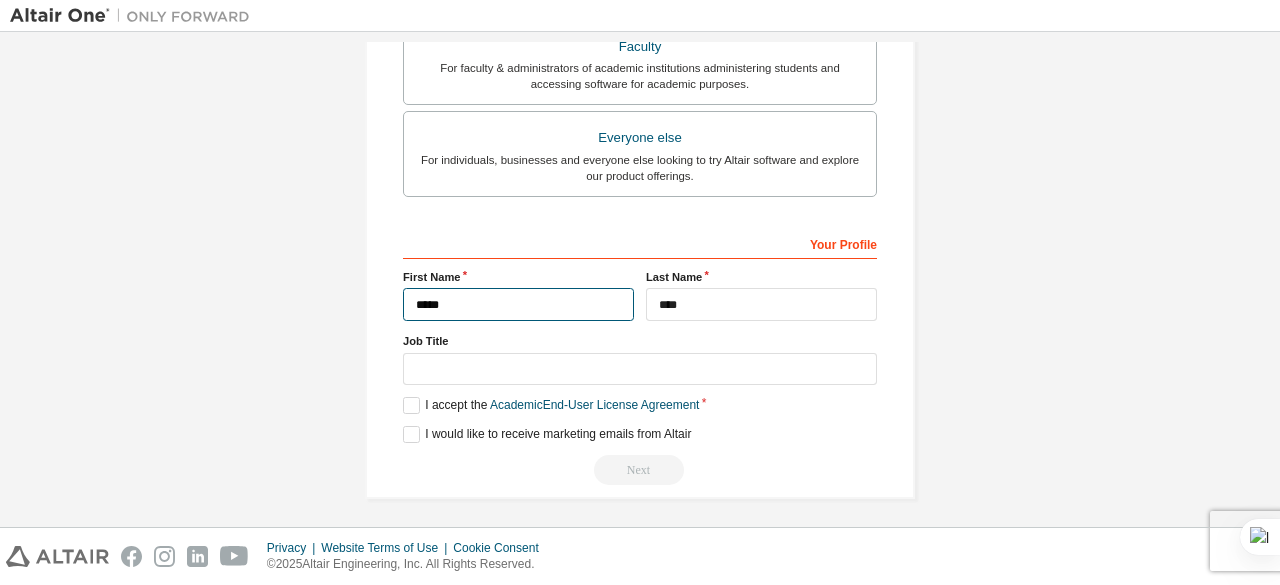 click on "*****" at bounding box center (518, 304) 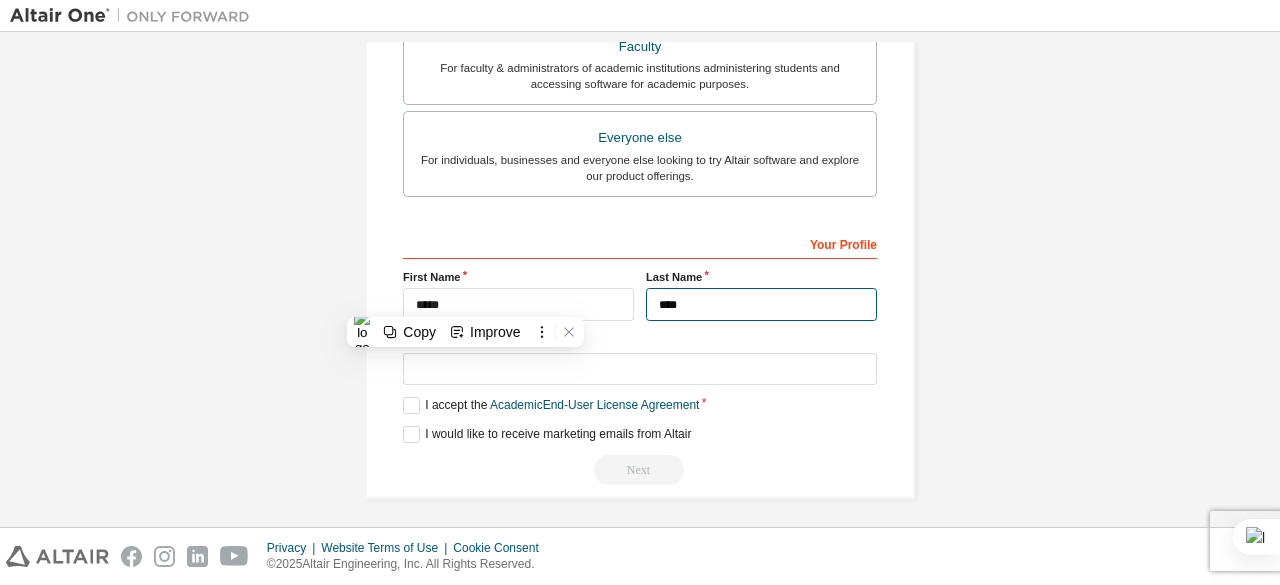 click on "****" at bounding box center (761, 304) 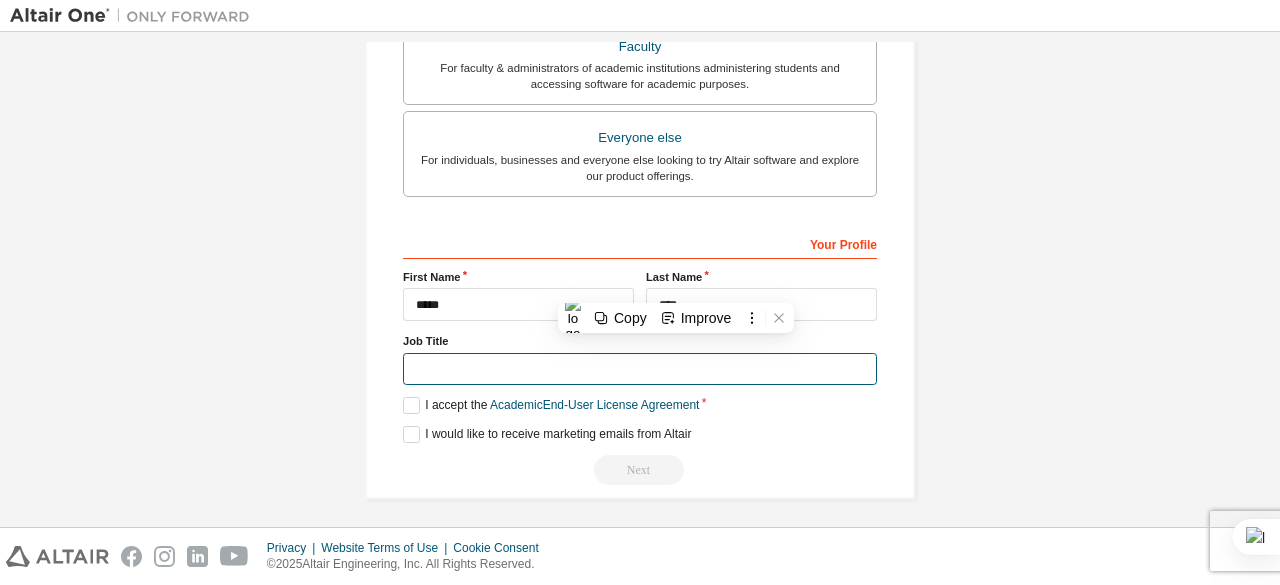 click at bounding box center (640, 369) 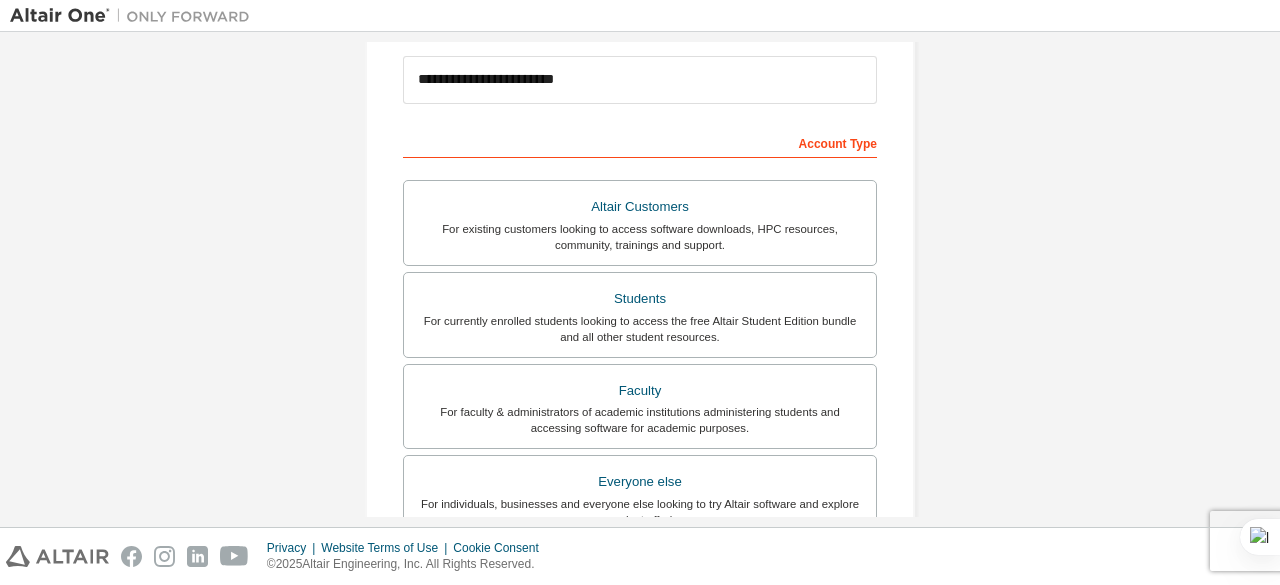 scroll, scrollTop: 232, scrollLeft: 0, axis: vertical 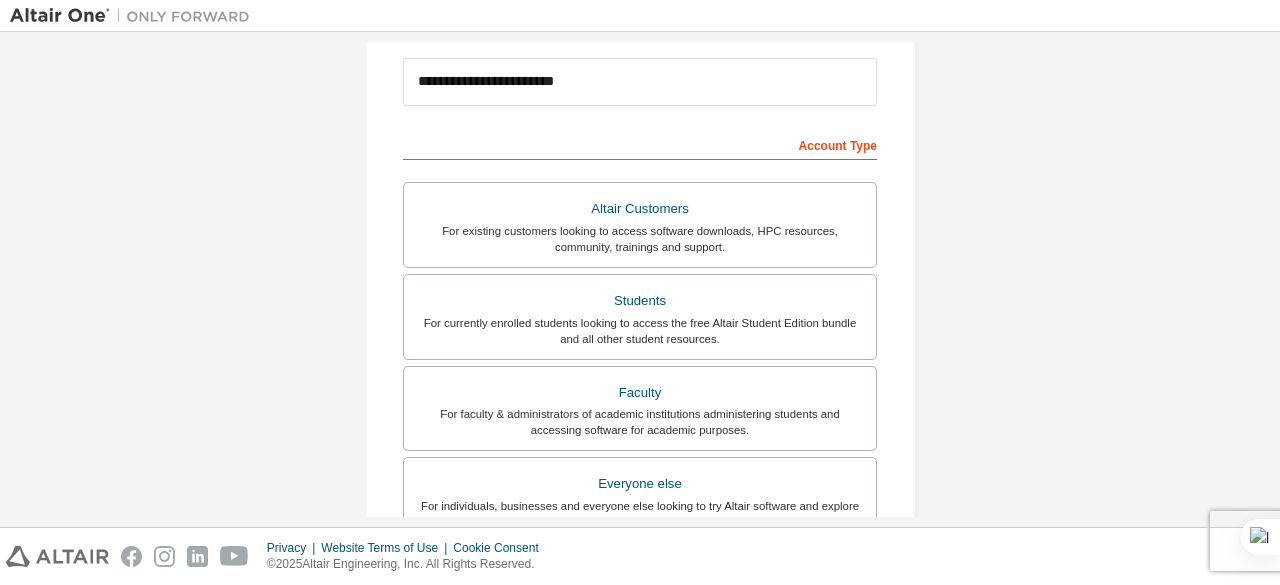 type on "*******" 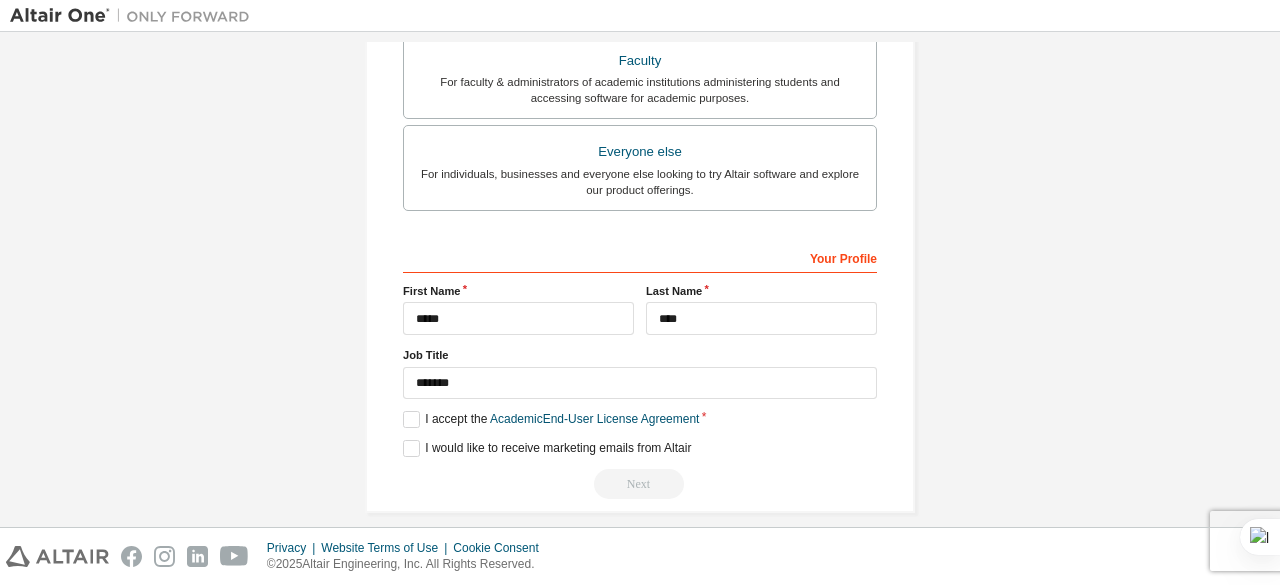 scroll, scrollTop: 578, scrollLeft: 0, axis: vertical 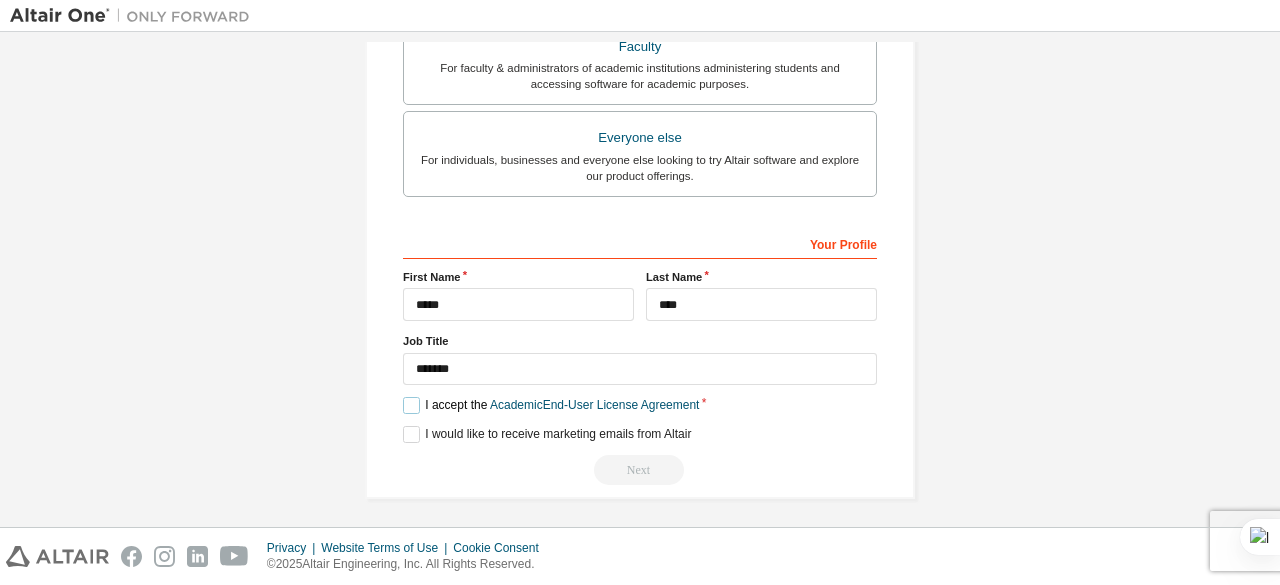 click on "I accept the   Academic   End-User License Agreement" at bounding box center [551, 405] 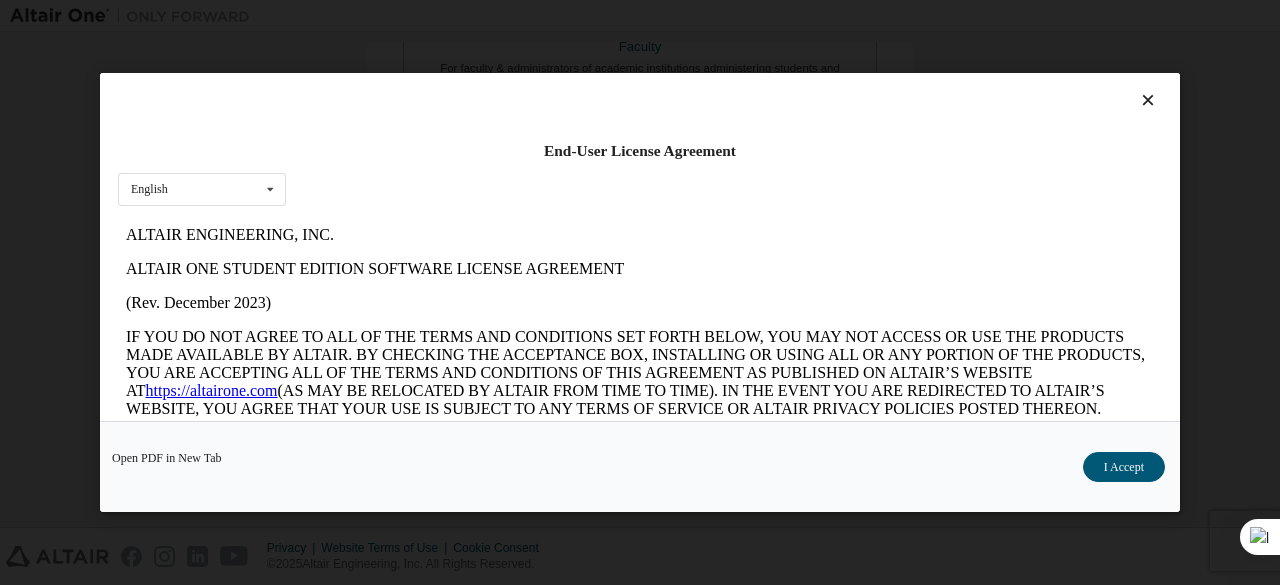 scroll, scrollTop: 0, scrollLeft: 0, axis: both 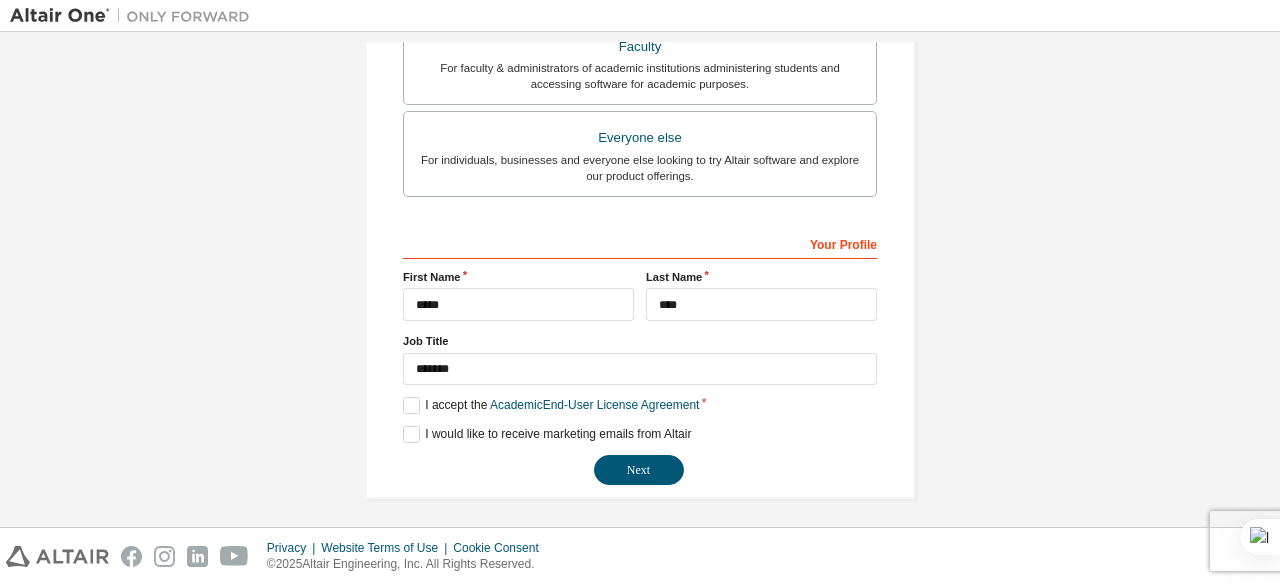 click on "**********" at bounding box center [640, -7] 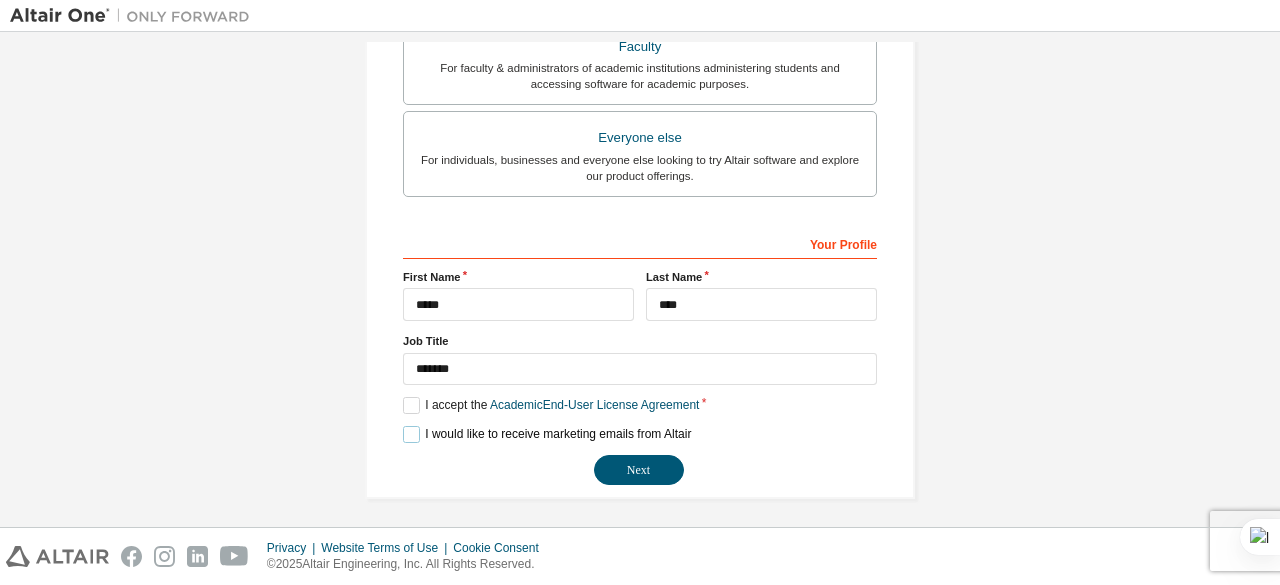 click on "I would like to receive marketing emails from Altair" at bounding box center (547, 434) 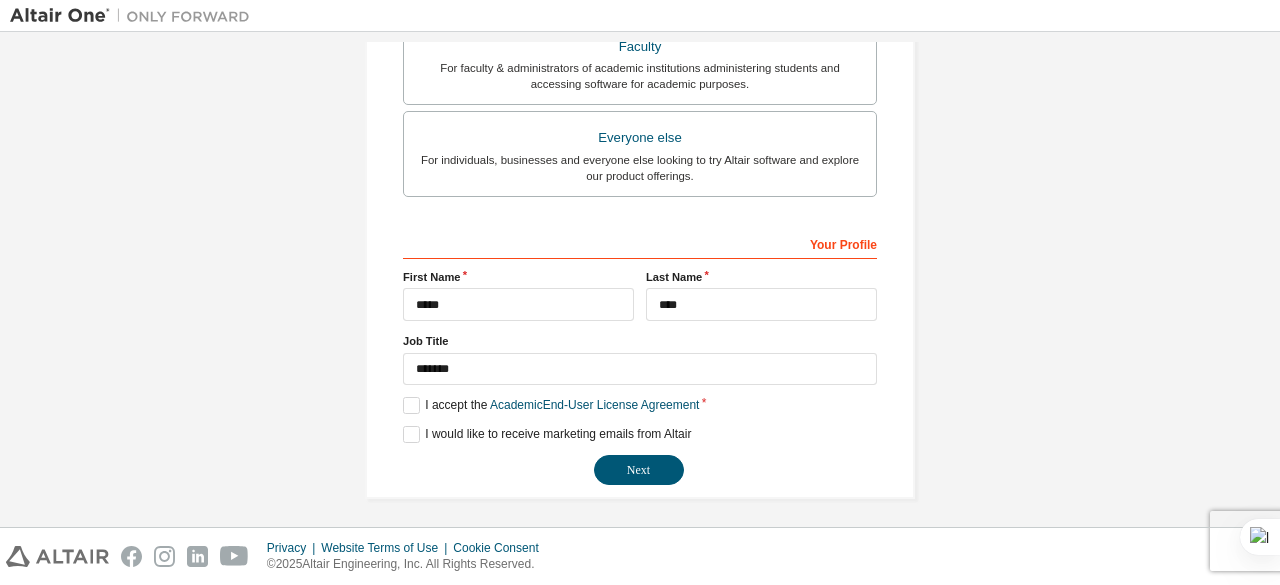 click on "Next" at bounding box center (639, 470) 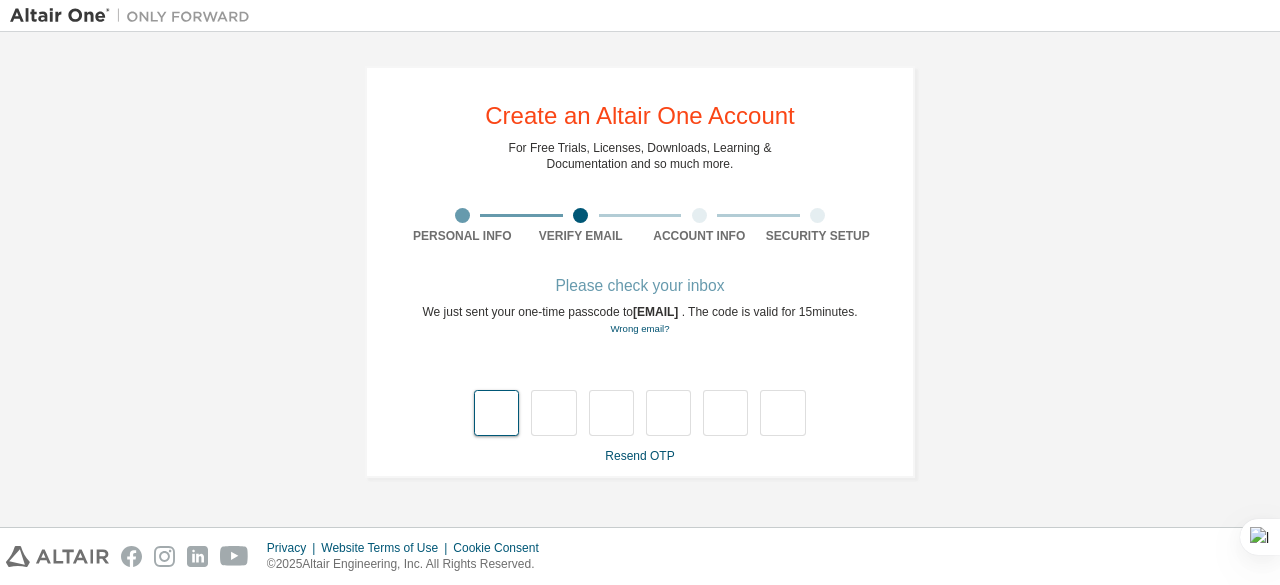 scroll, scrollTop: 0, scrollLeft: 0, axis: both 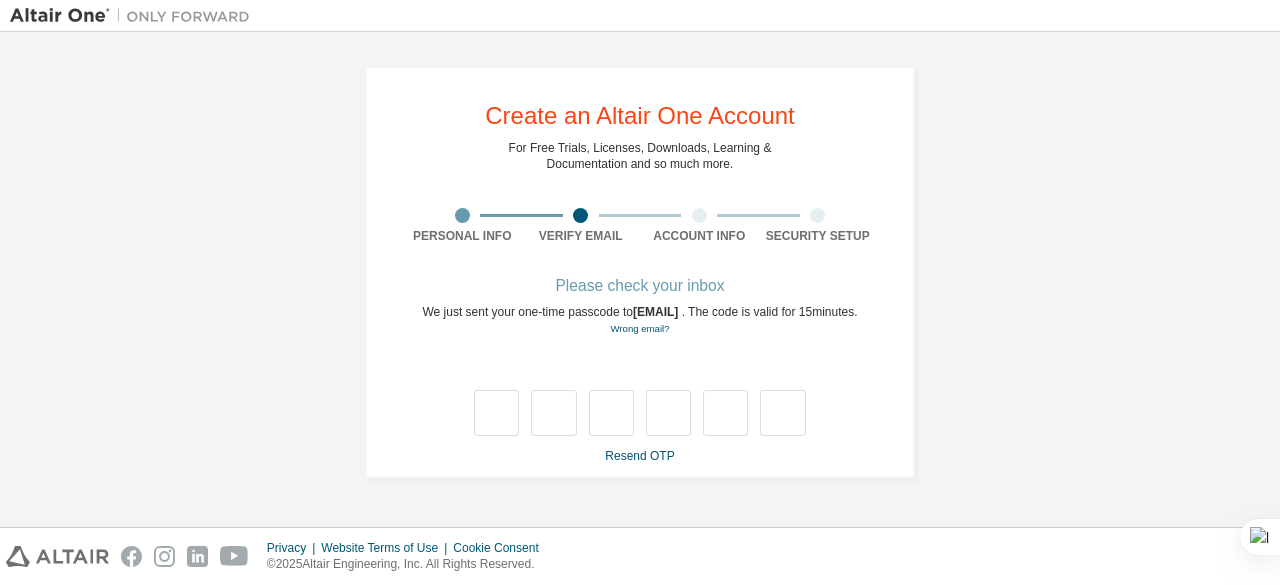 type on "*" 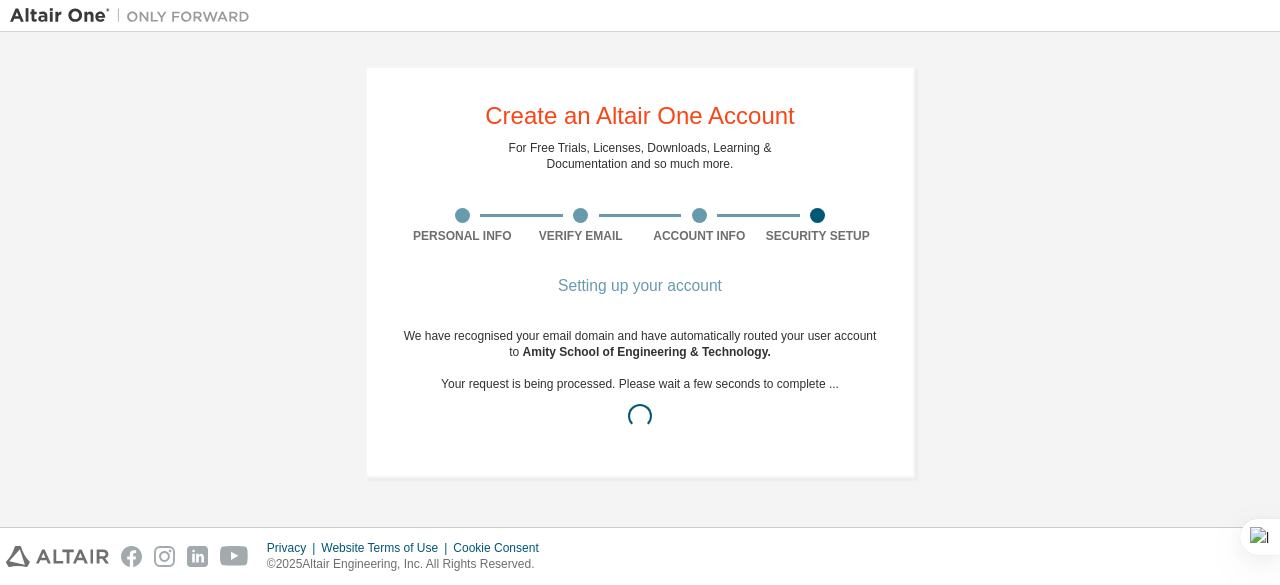 scroll, scrollTop: 0, scrollLeft: 0, axis: both 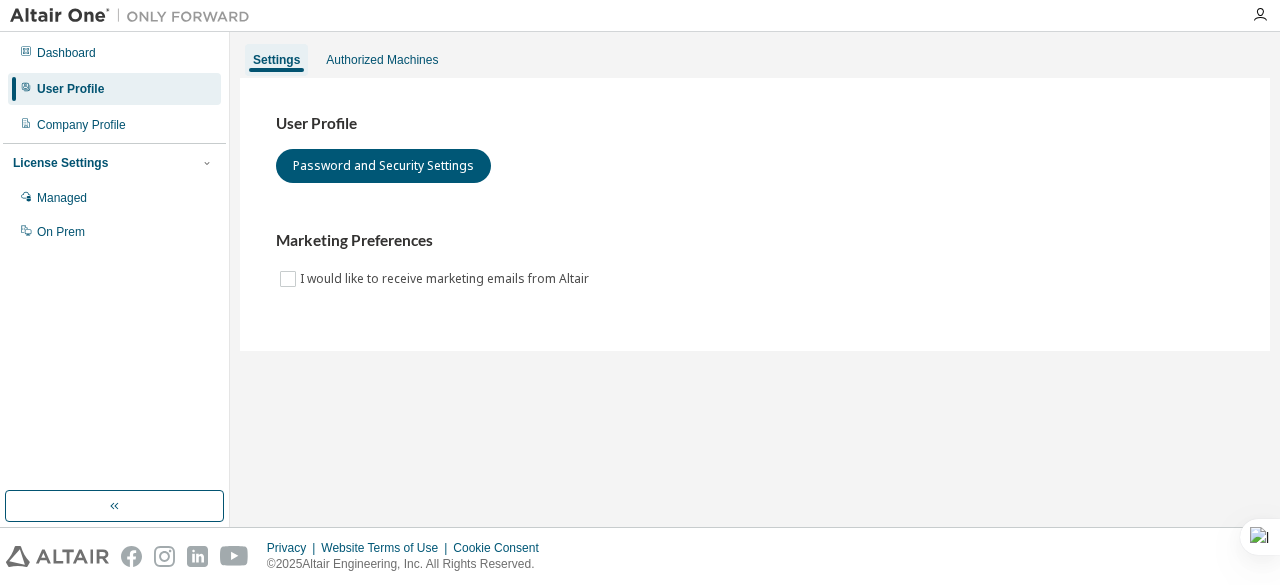 click on "Company Profile" at bounding box center (81, 125) 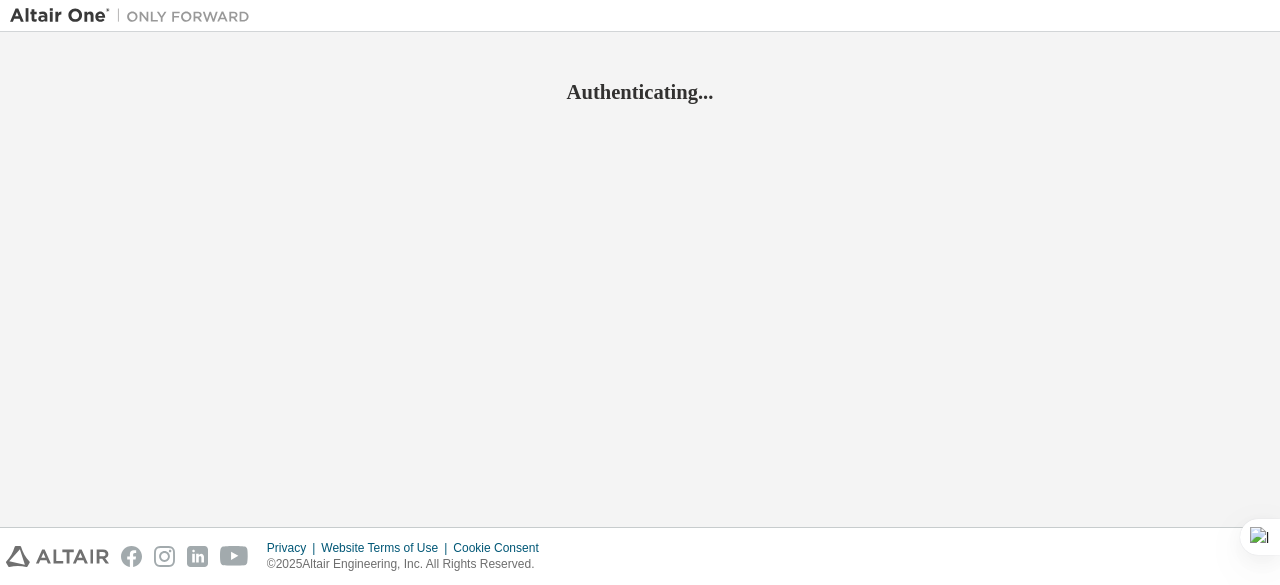 scroll, scrollTop: 0, scrollLeft: 0, axis: both 